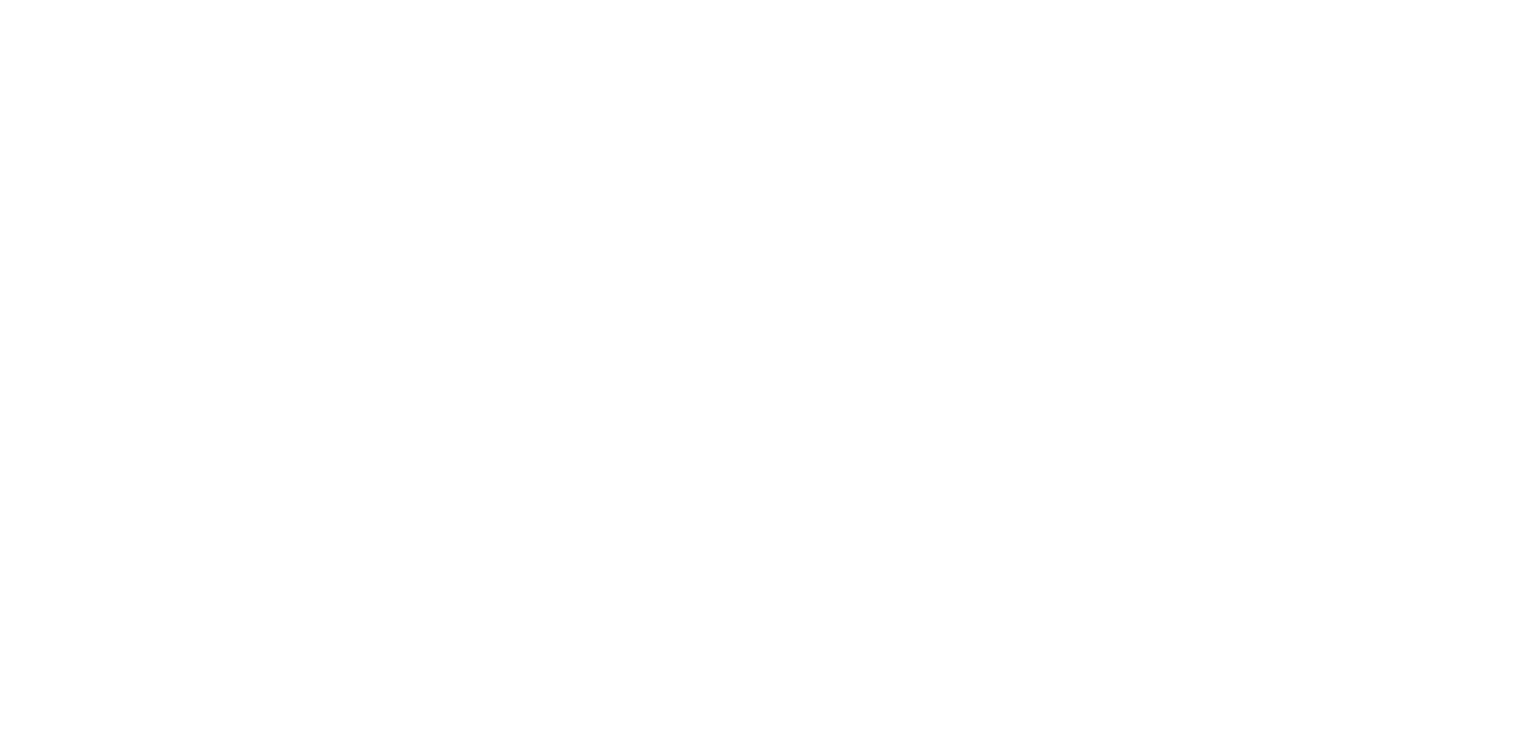 scroll, scrollTop: 0, scrollLeft: 0, axis: both 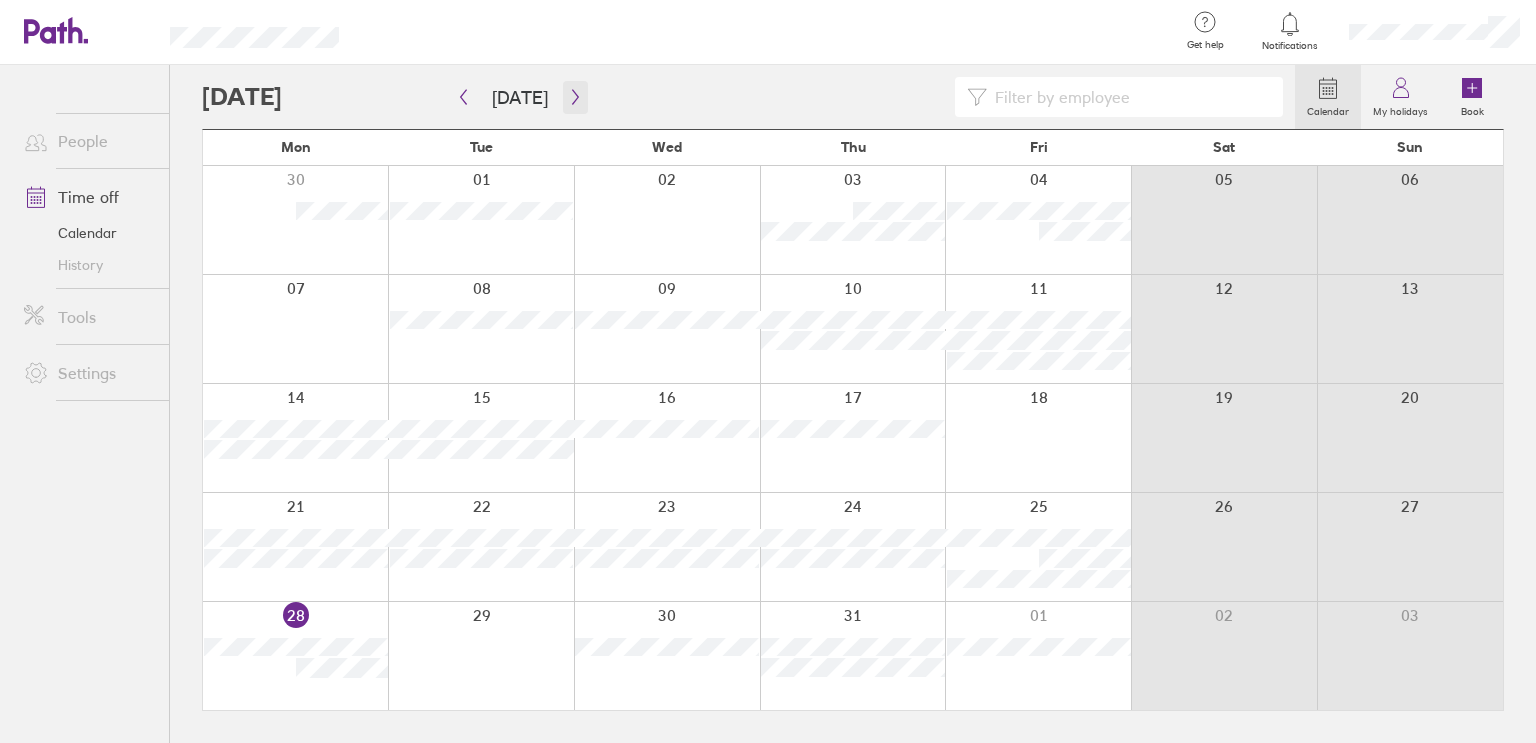 click 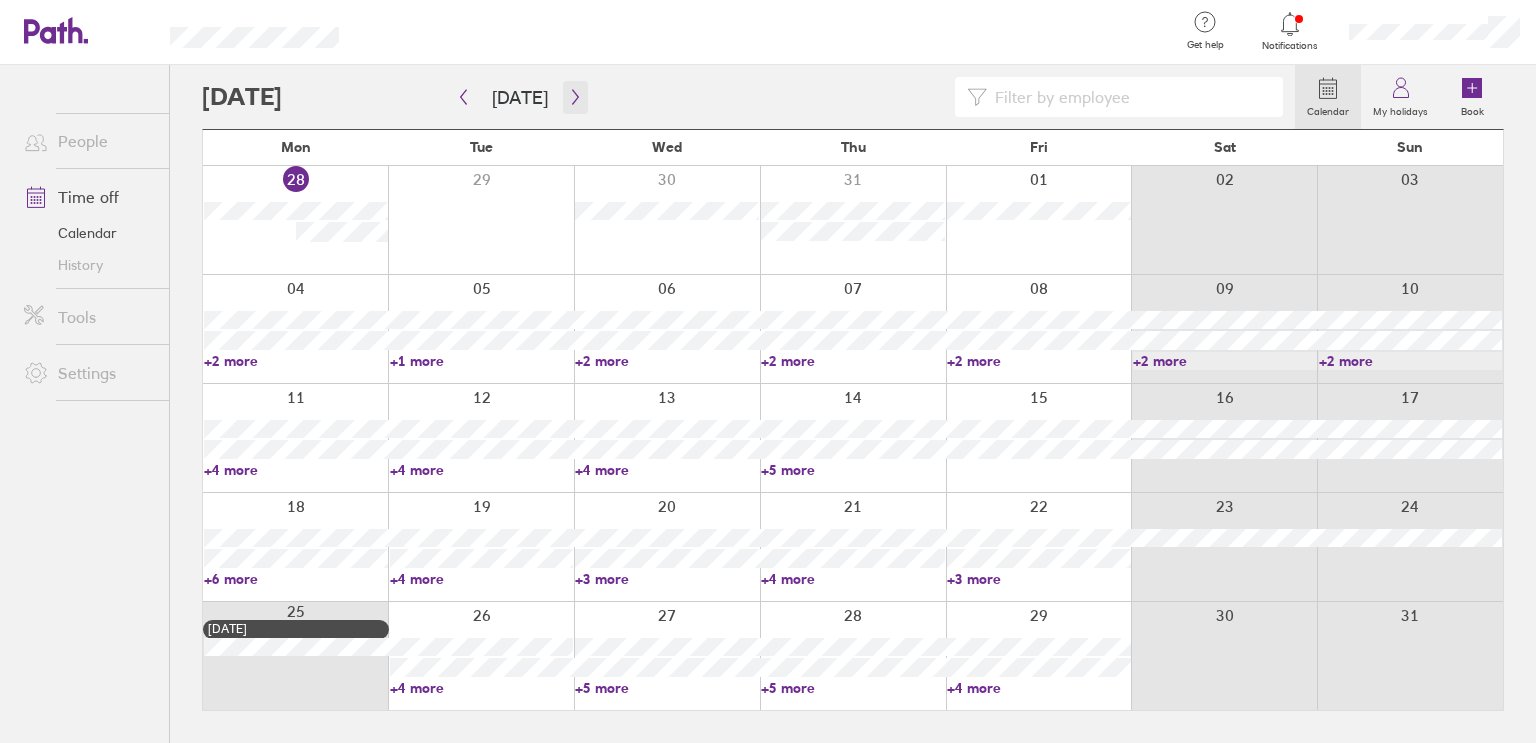 click at bounding box center (575, 97) 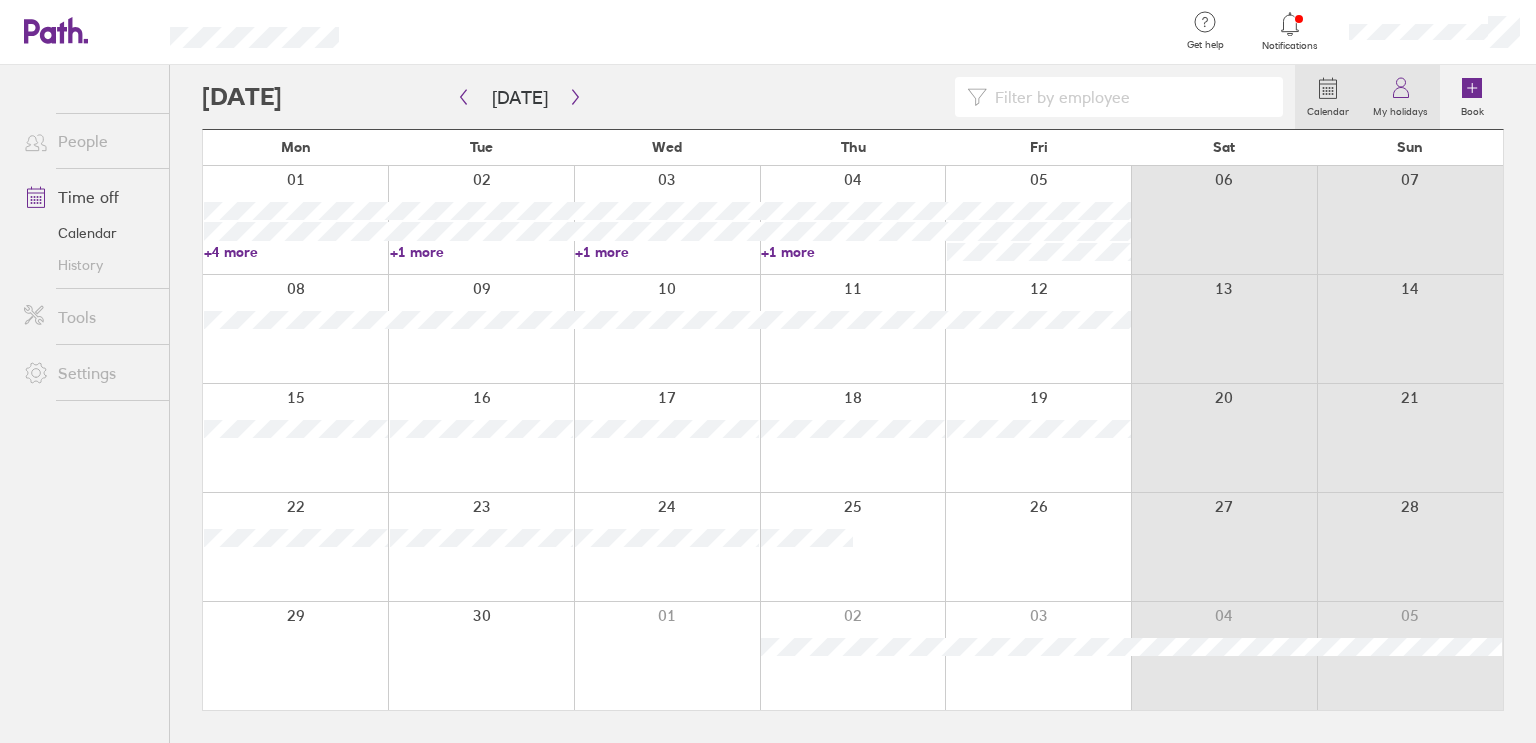 click on "My holidays" at bounding box center [1400, 109] 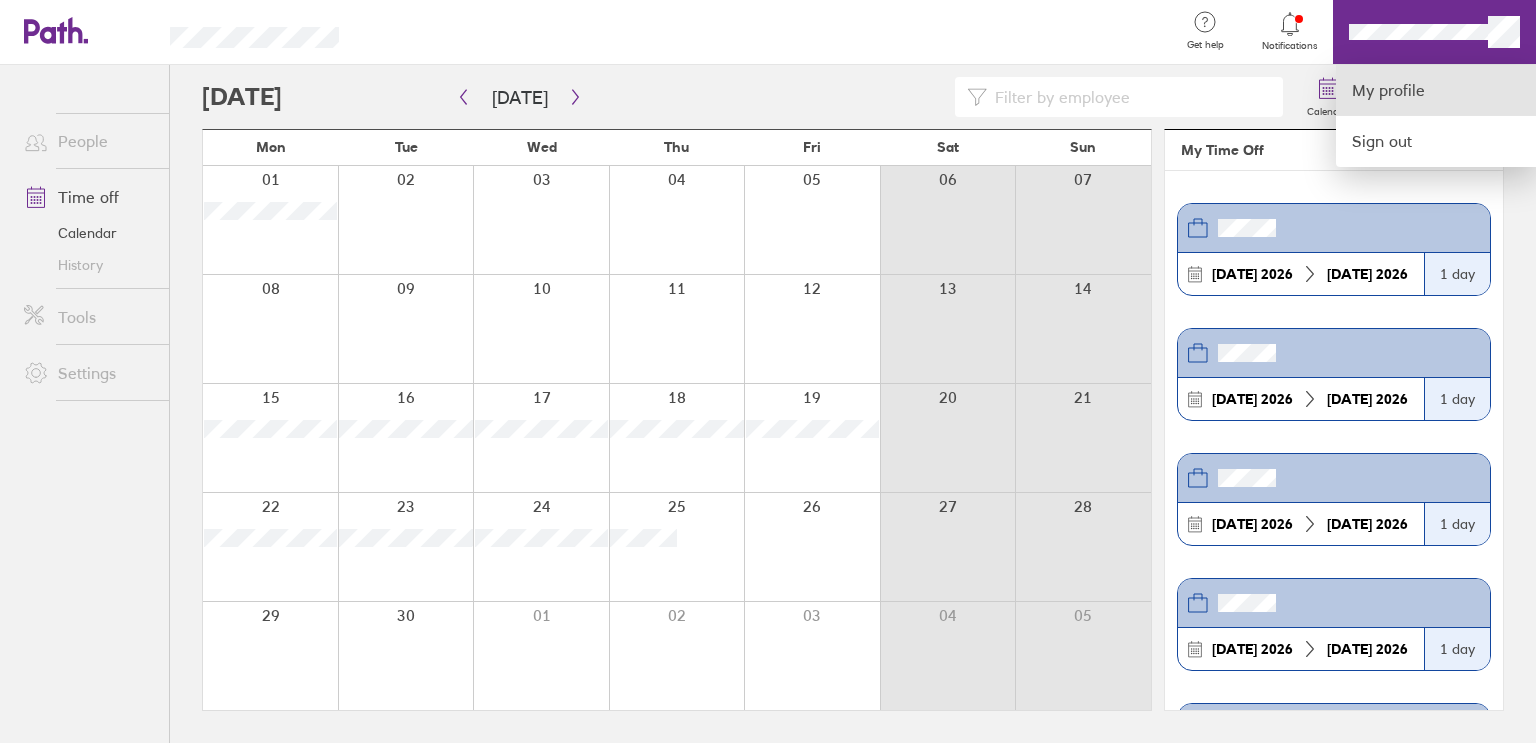 click on "My profile" at bounding box center [1436, 90] 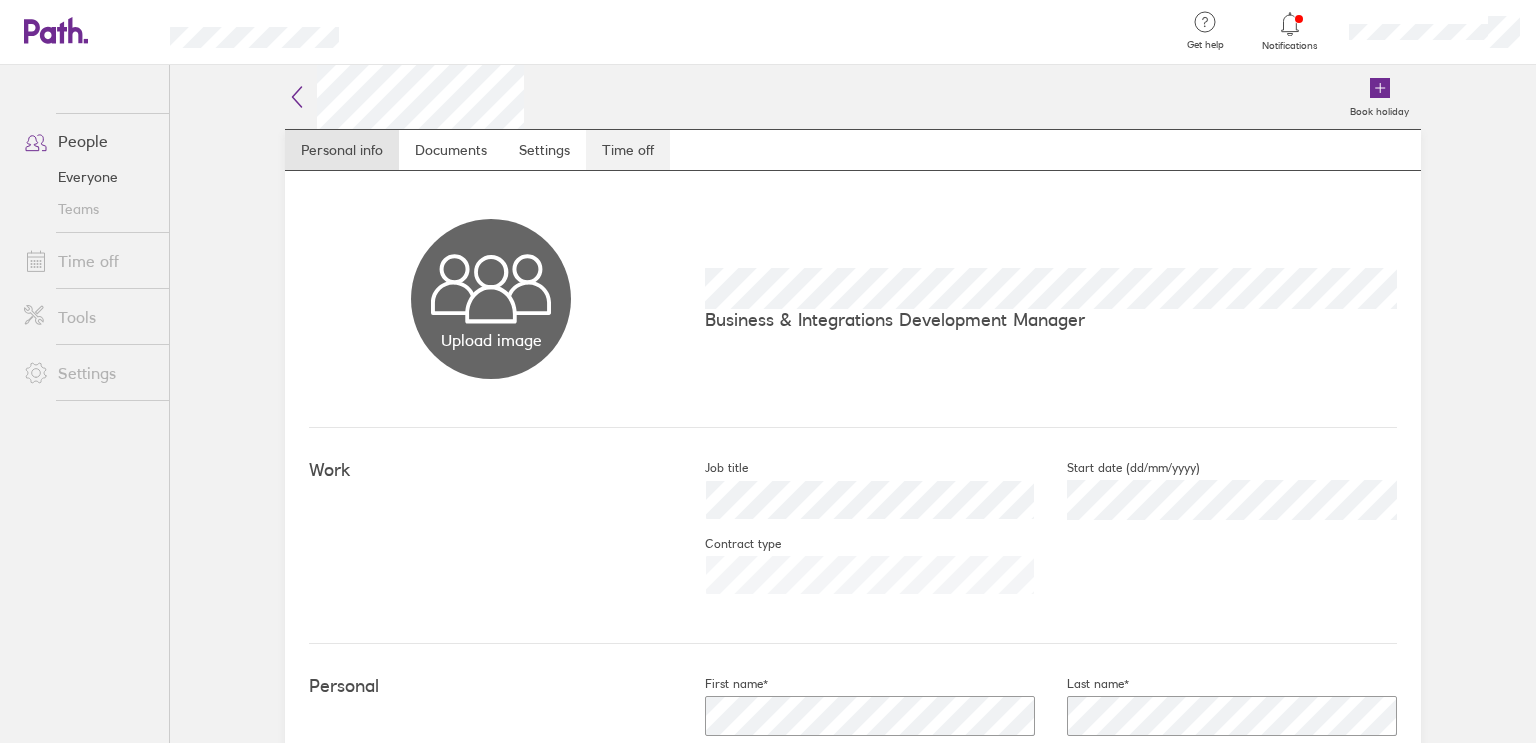 click on "Time off" at bounding box center (628, 150) 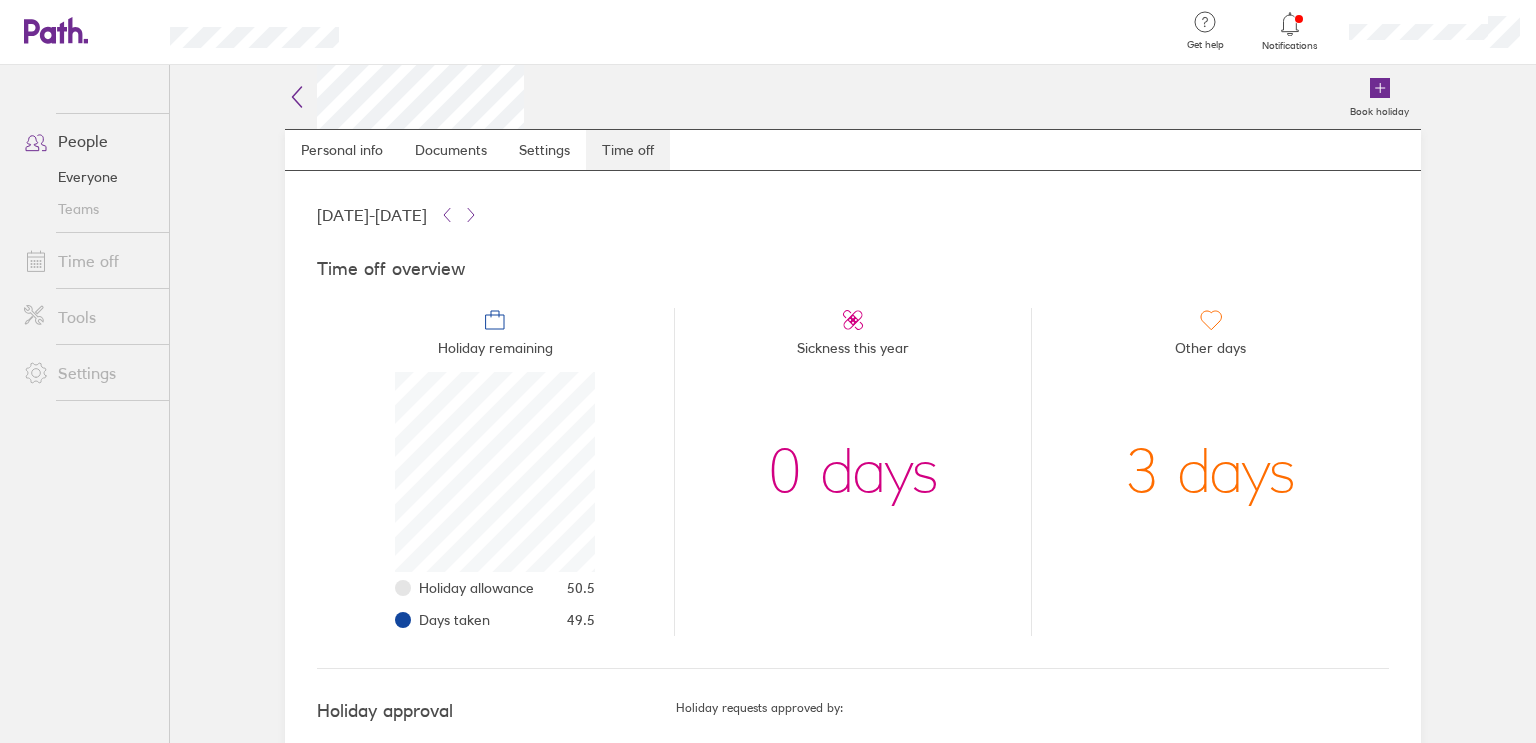 scroll, scrollTop: 999800, scrollLeft: 999800, axis: both 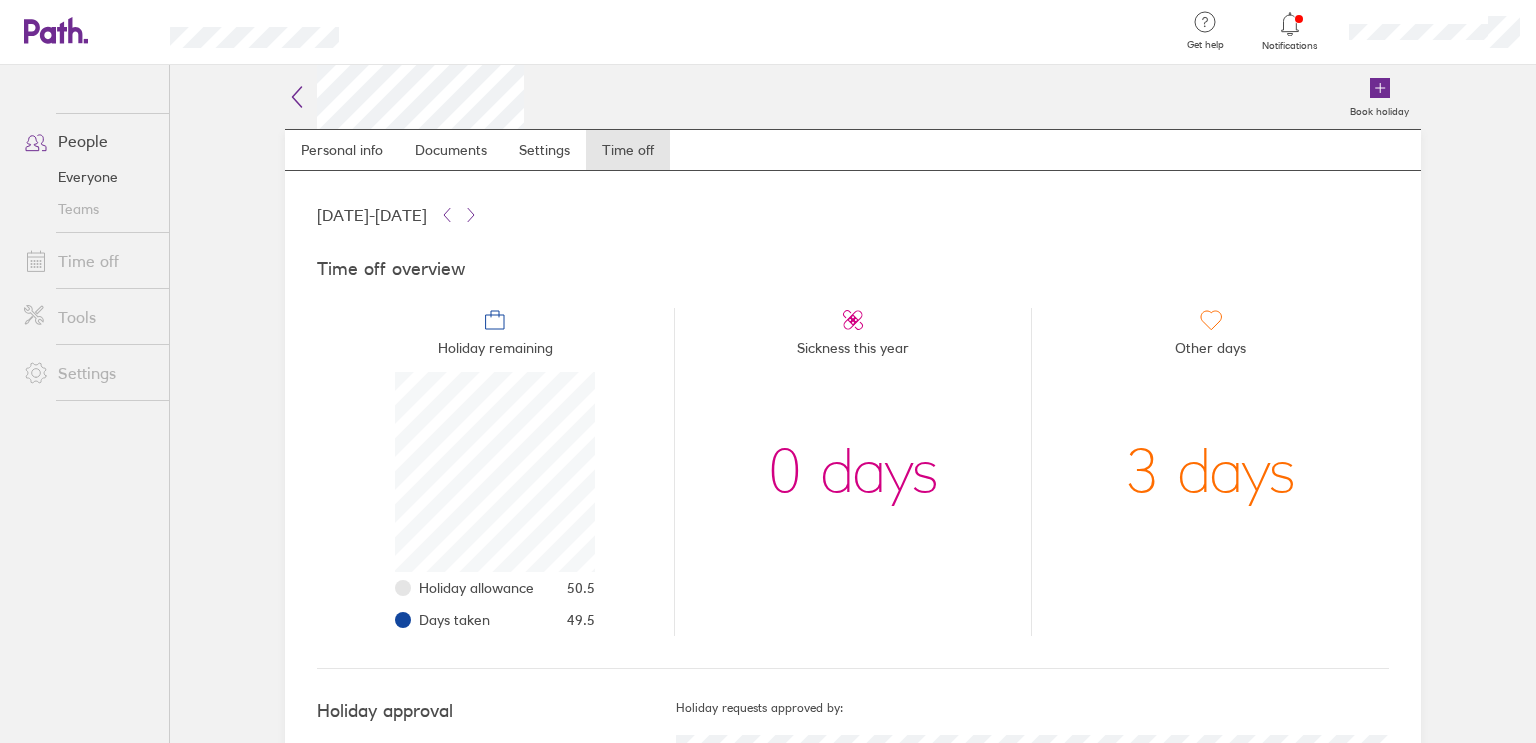 click on "People" at bounding box center [88, 141] 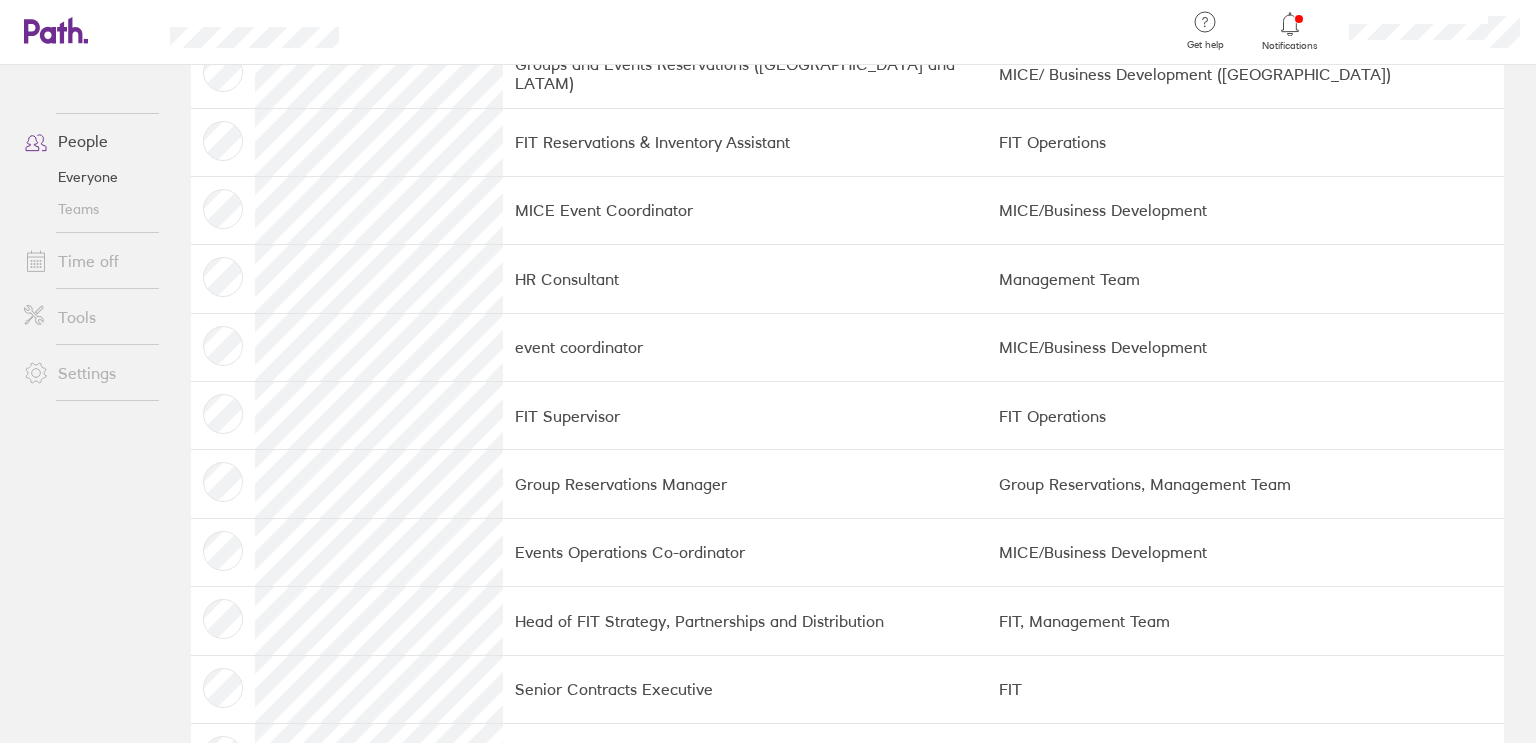 scroll, scrollTop: 556, scrollLeft: 0, axis: vertical 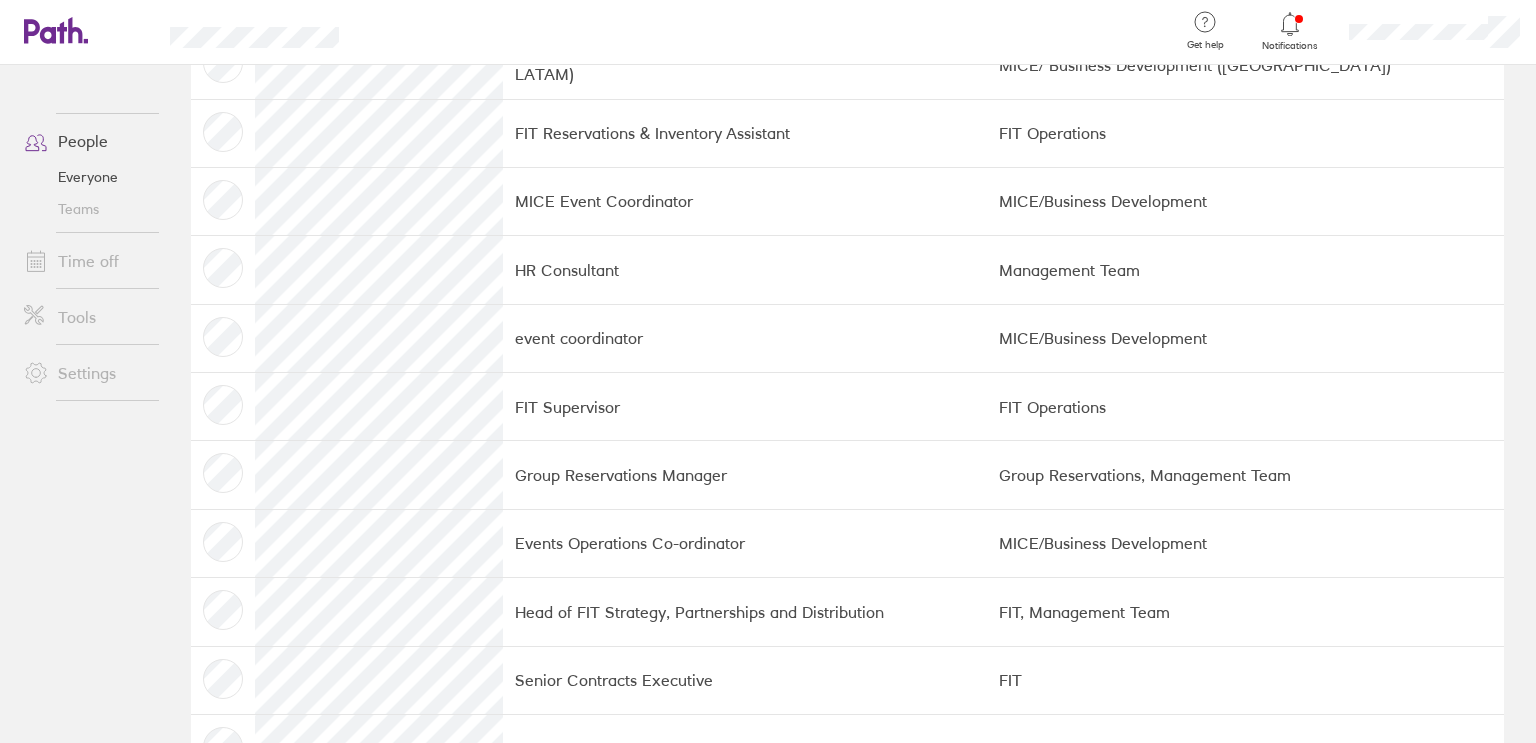 click at bounding box center (223, 270) 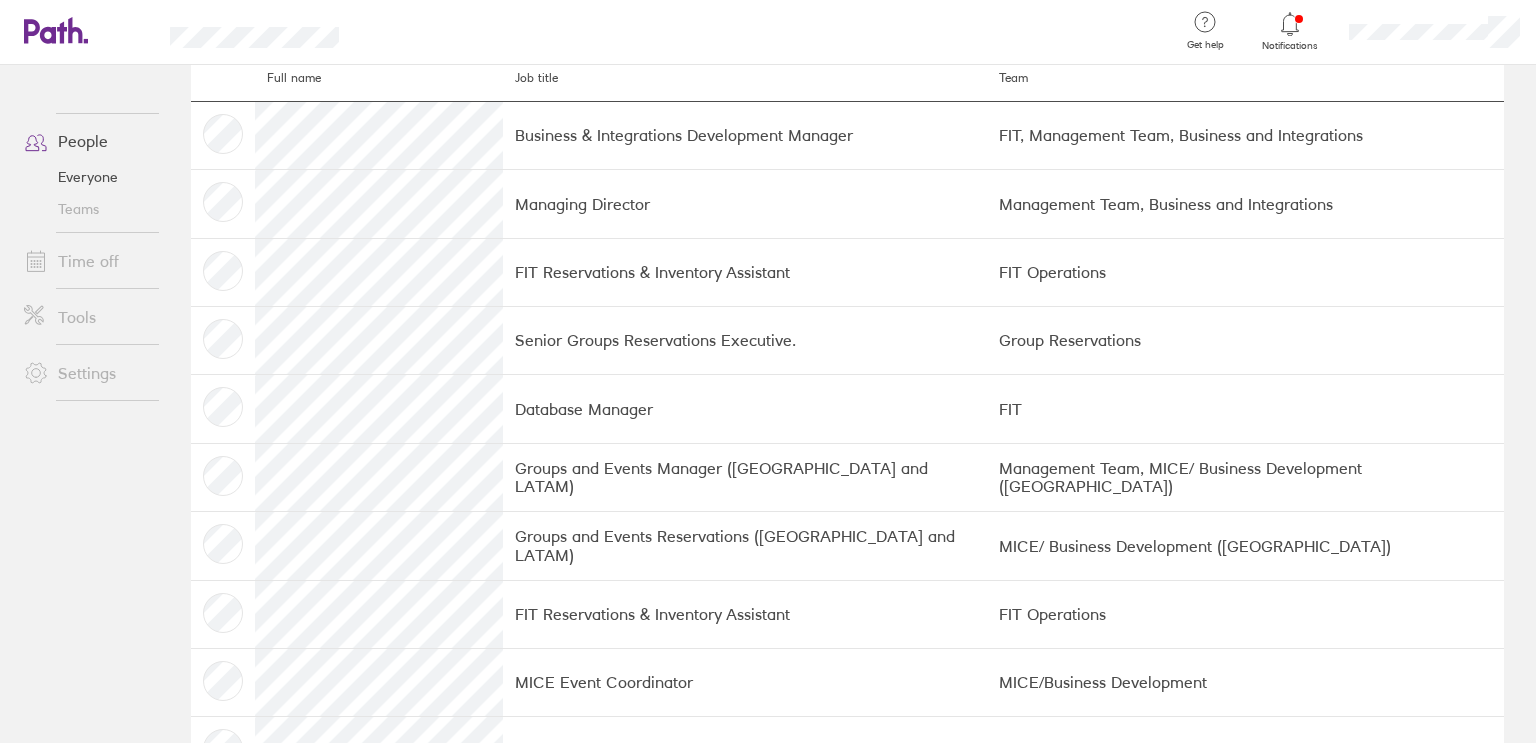 scroll, scrollTop: 0, scrollLeft: 0, axis: both 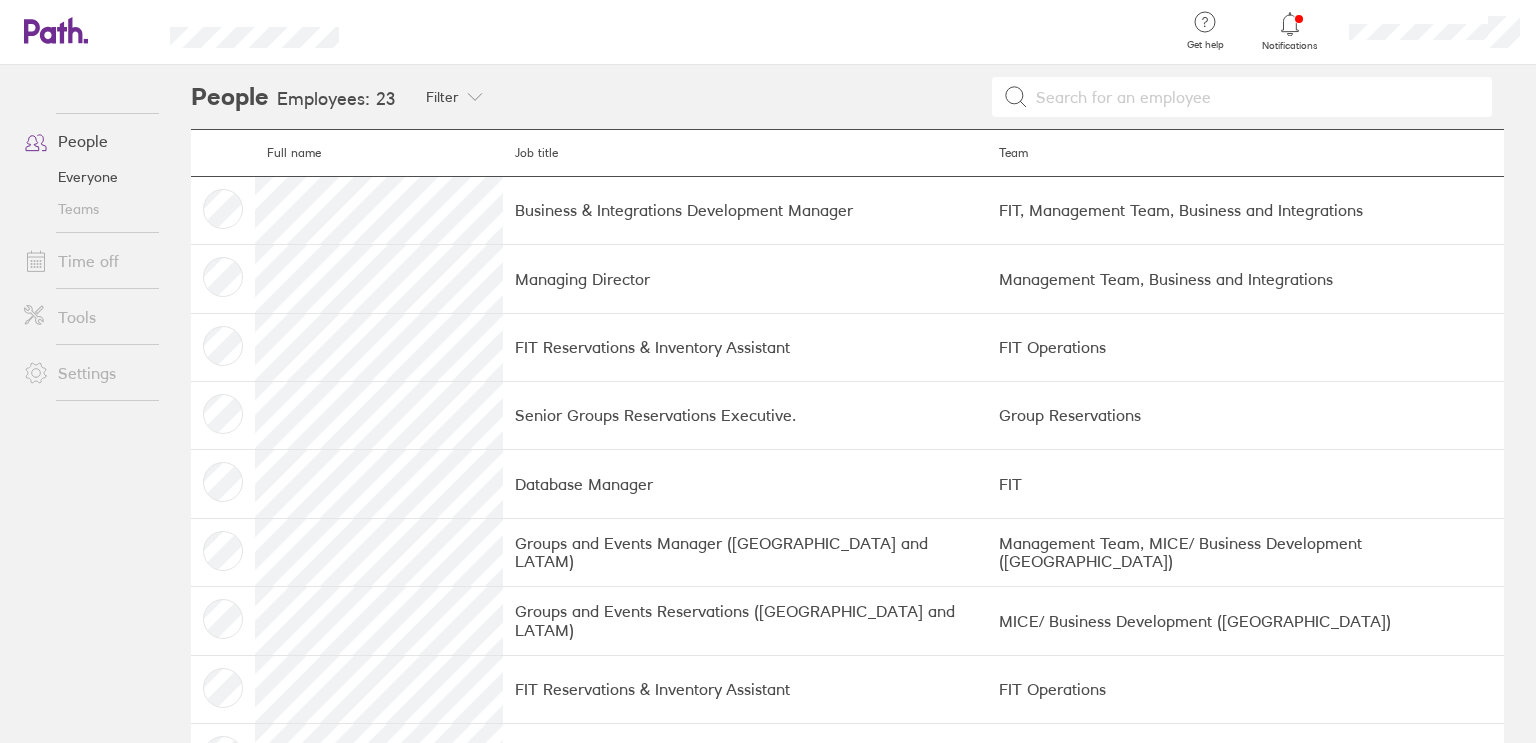 click on "Notifications" at bounding box center [1290, 46] 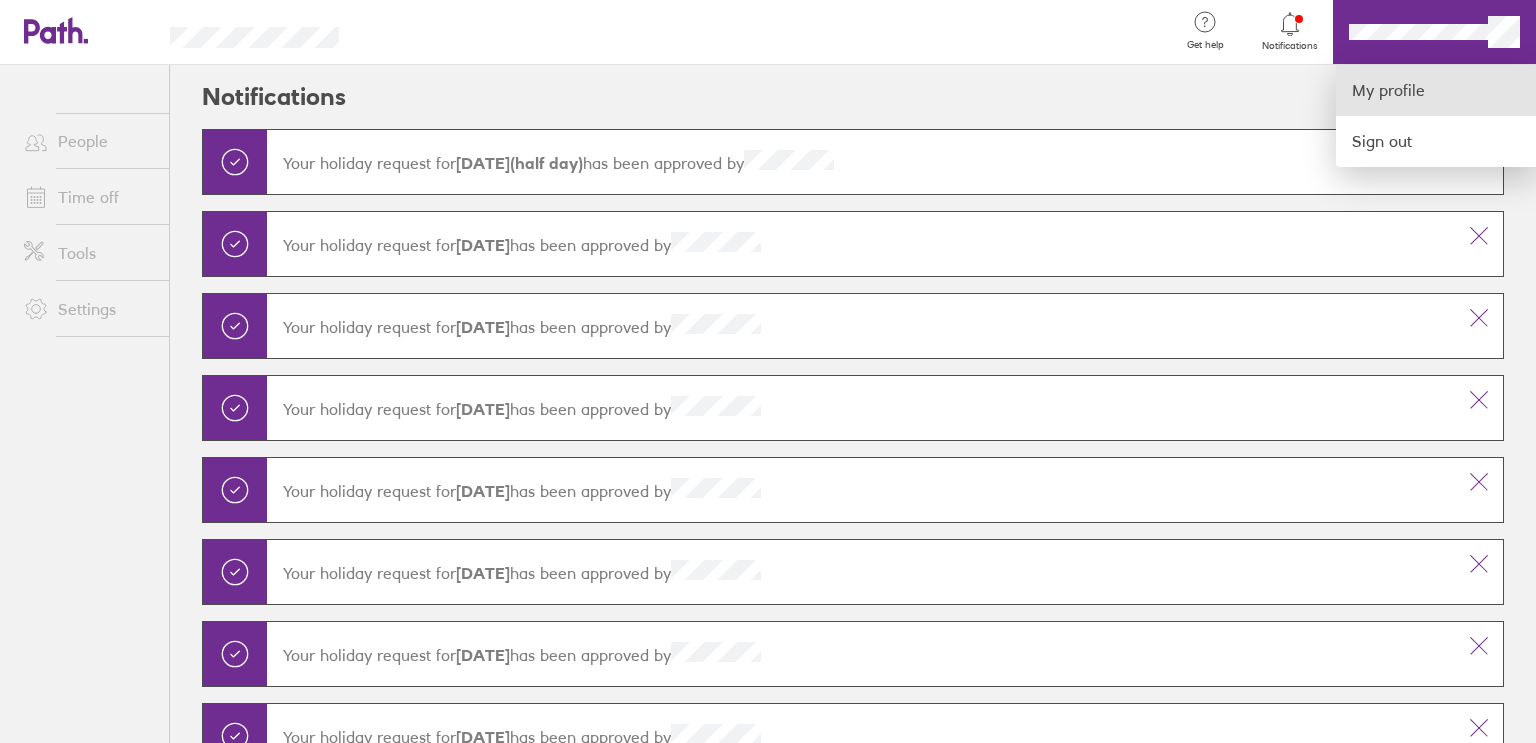 click on "My profile" at bounding box center (1436, 90) 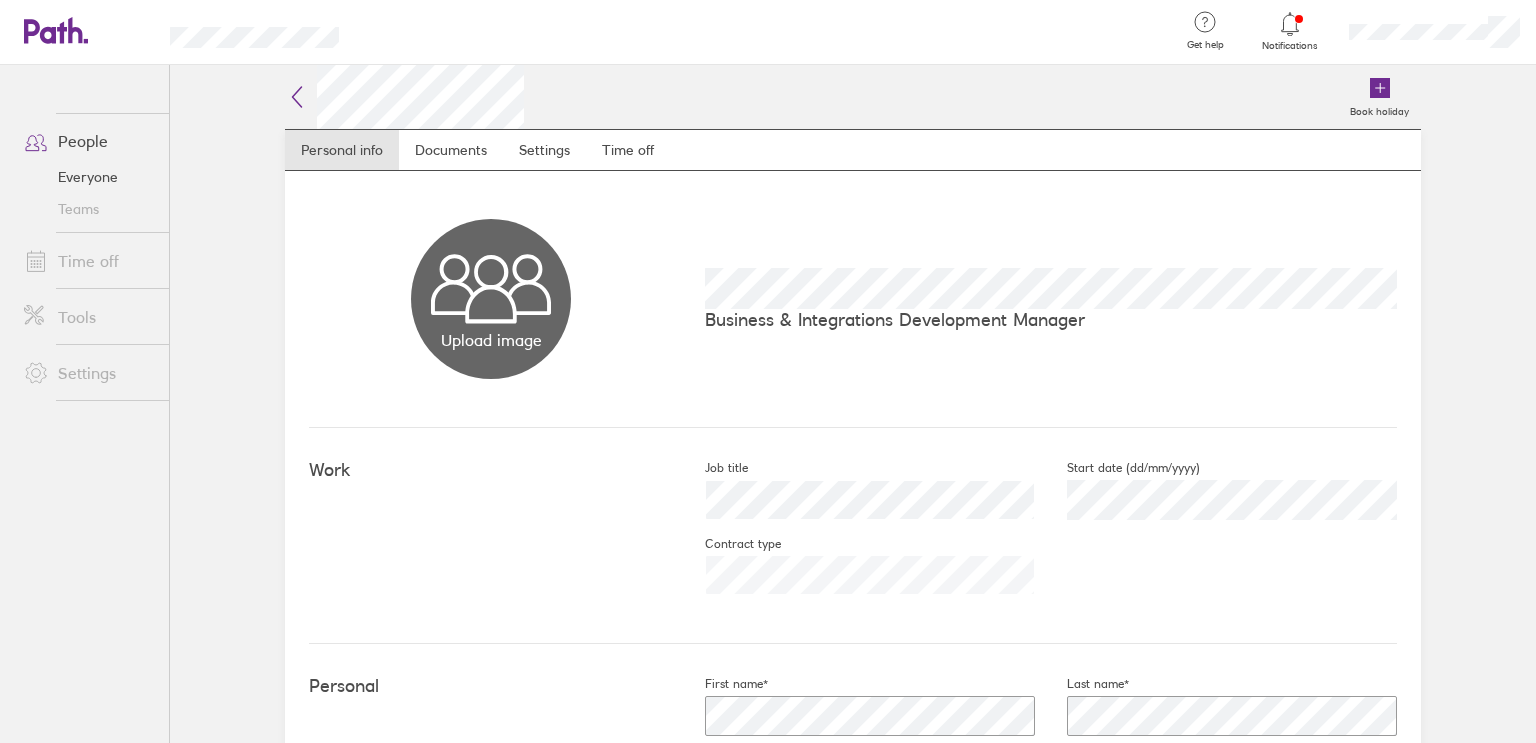 click on "Everyone" at bounding box center [88, 177] 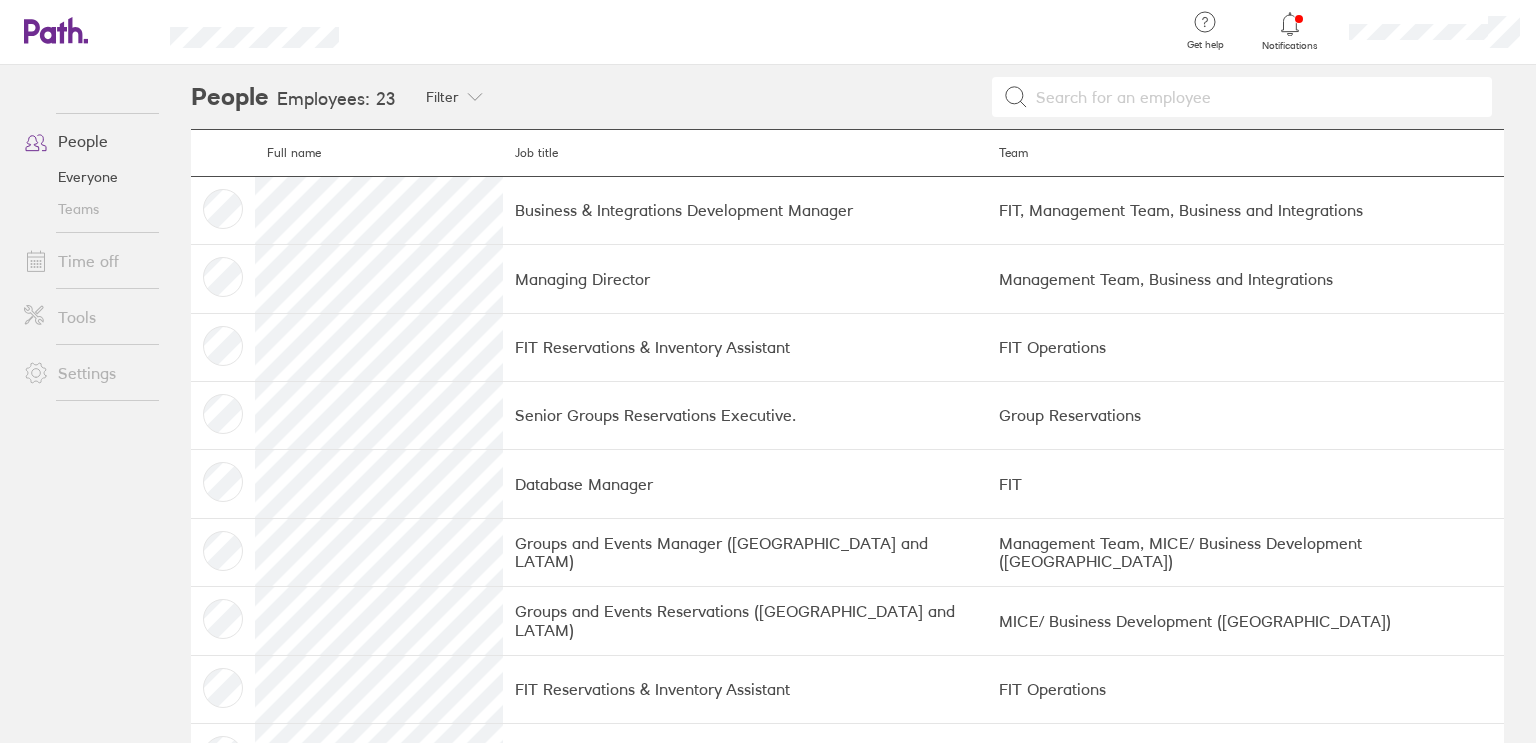click on "People" at bounding box center [88, 141] 